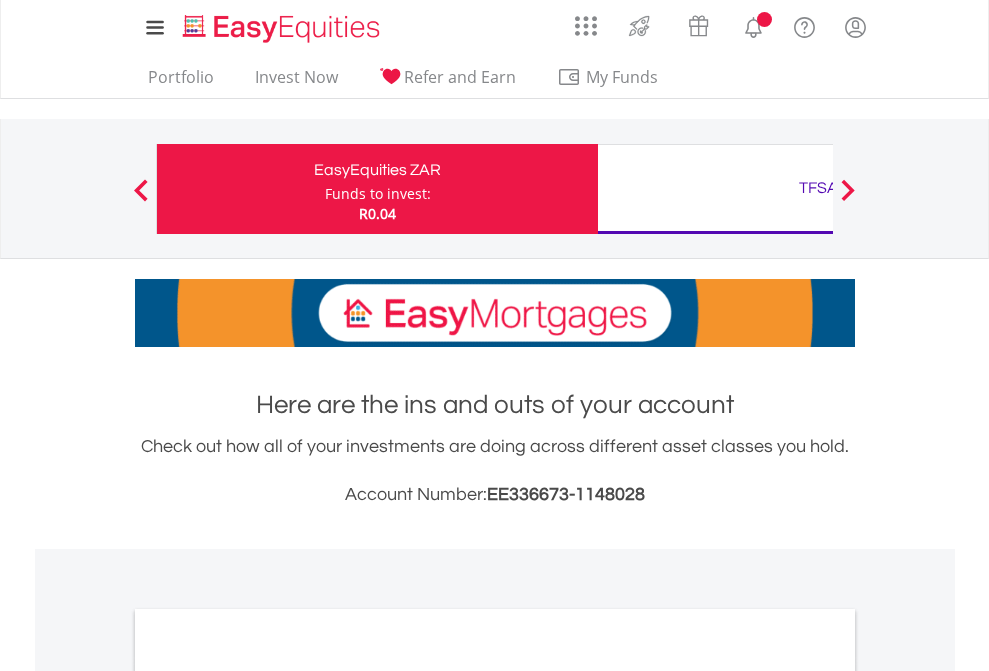 scroll, scrollTop: 0, scrollLeft: 0, axis: both 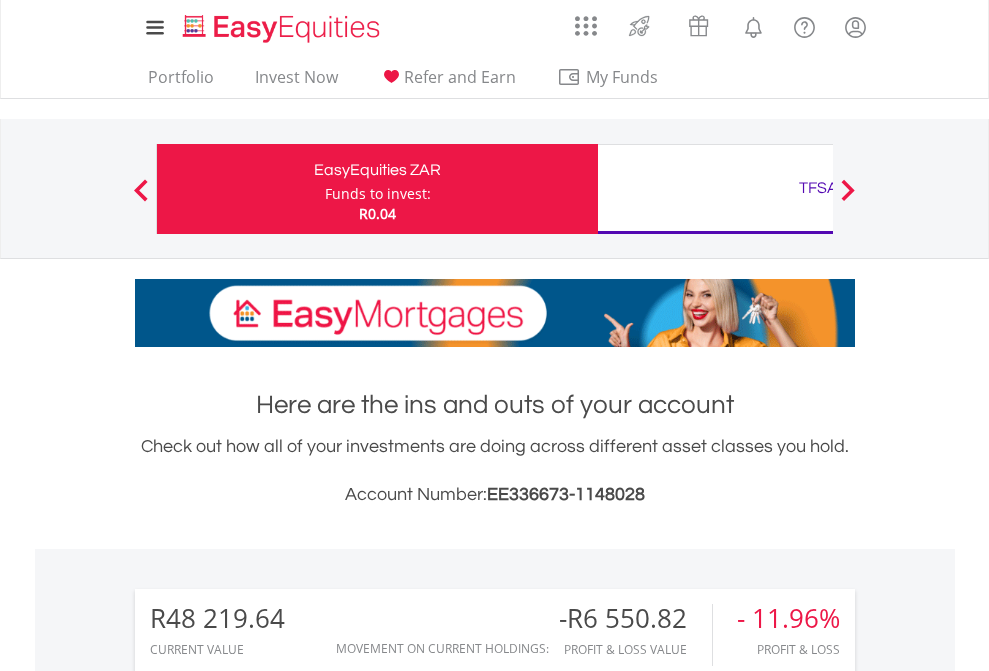 click on "Funds to invest:" at bounding box center (378, 194) 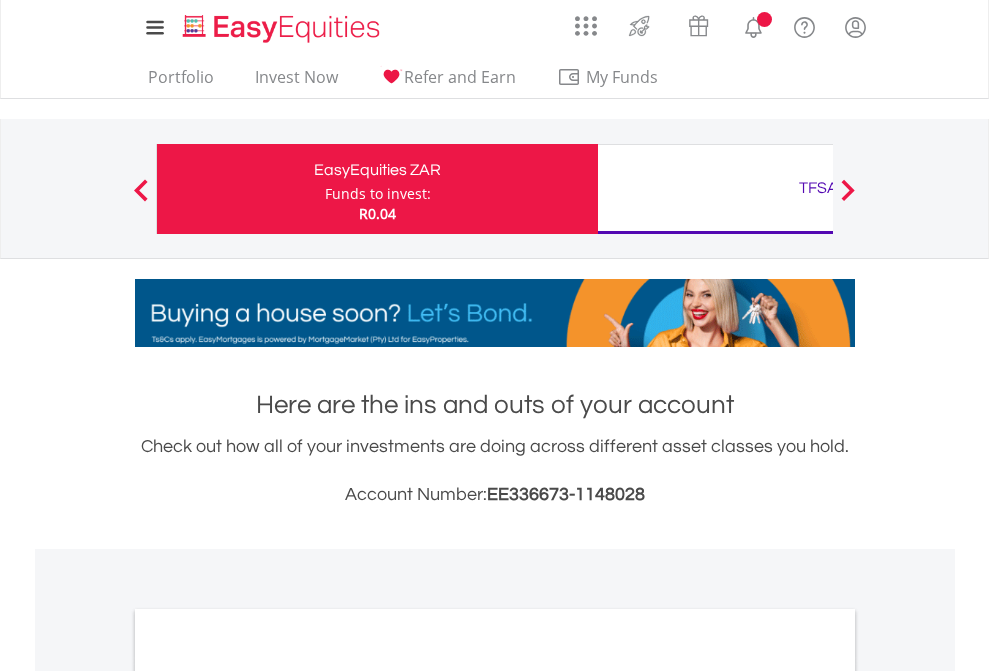 scroll, scrollTop: 0, scrollLeft: 0, axis: both 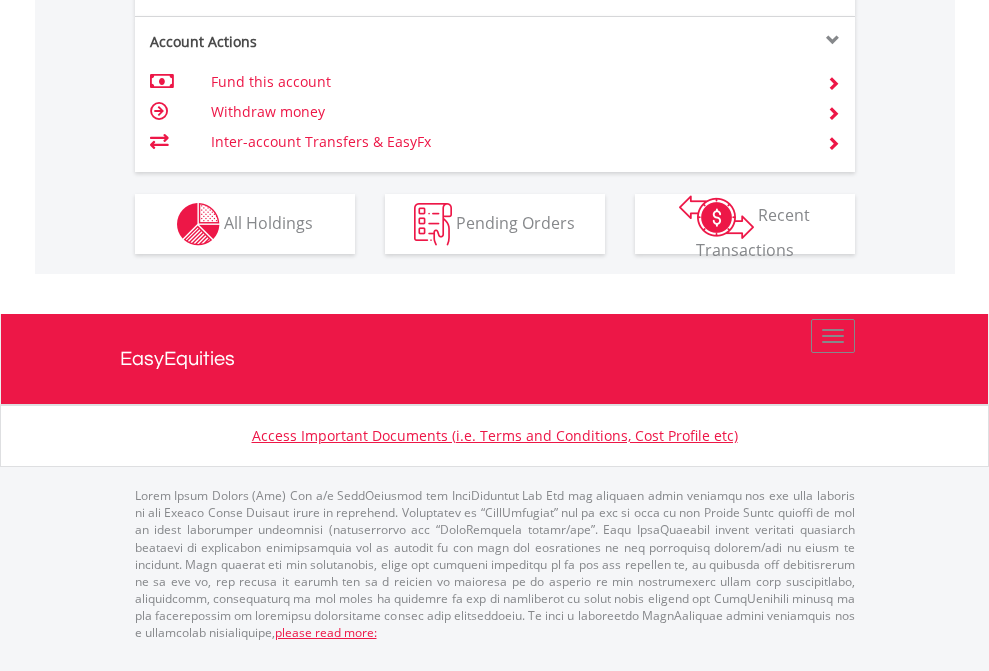 click on "Investment types" at bounding box center (706, -337) 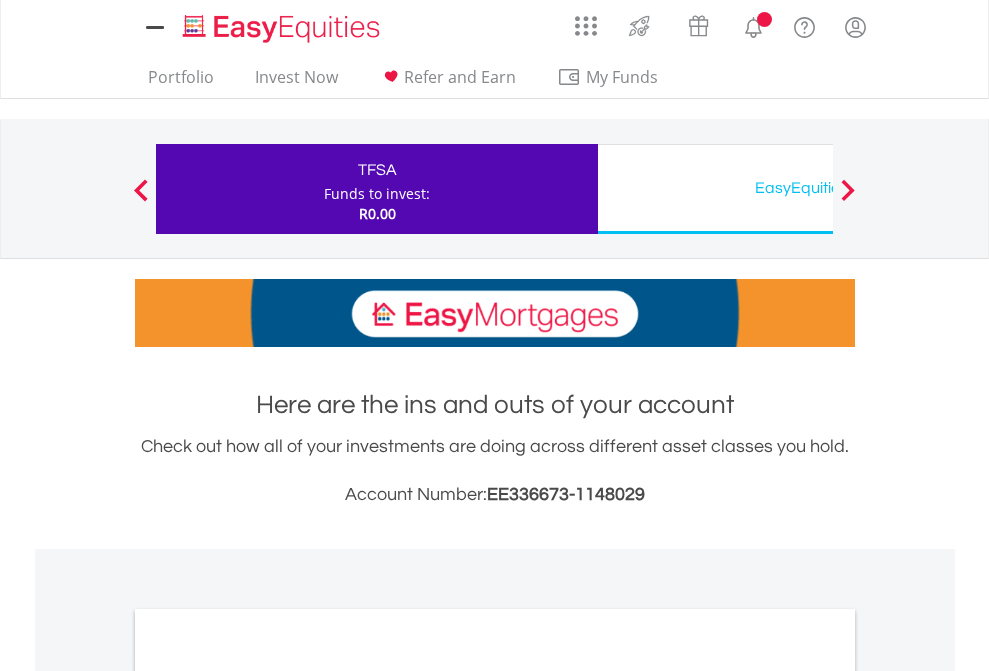 scroll, scrollTop: 0, scrollLeft: 0, axis: both 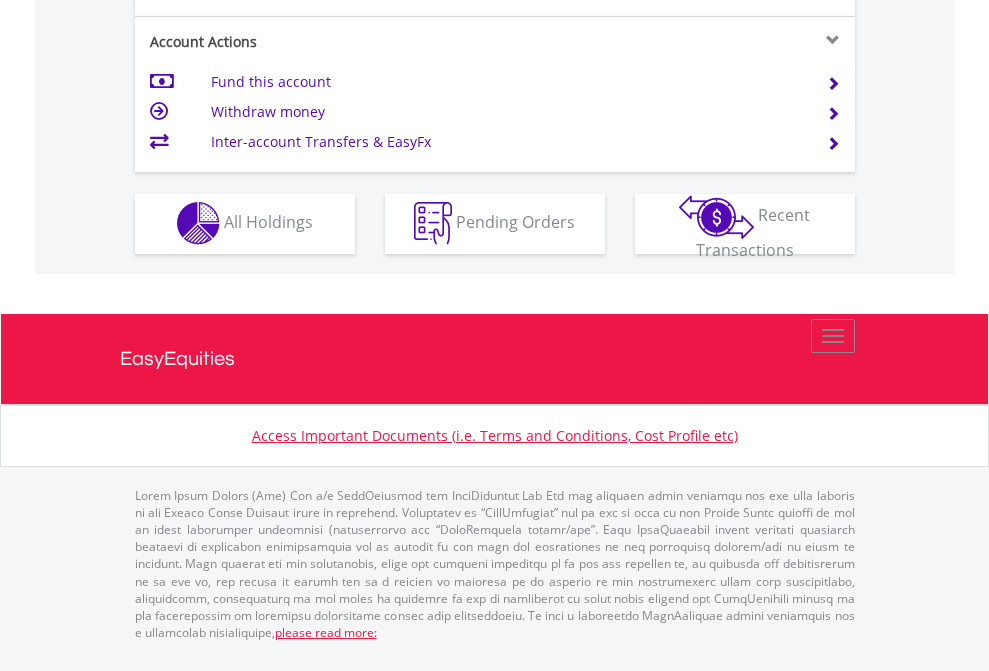click on "Investment types" at bounding box center (706, -353) 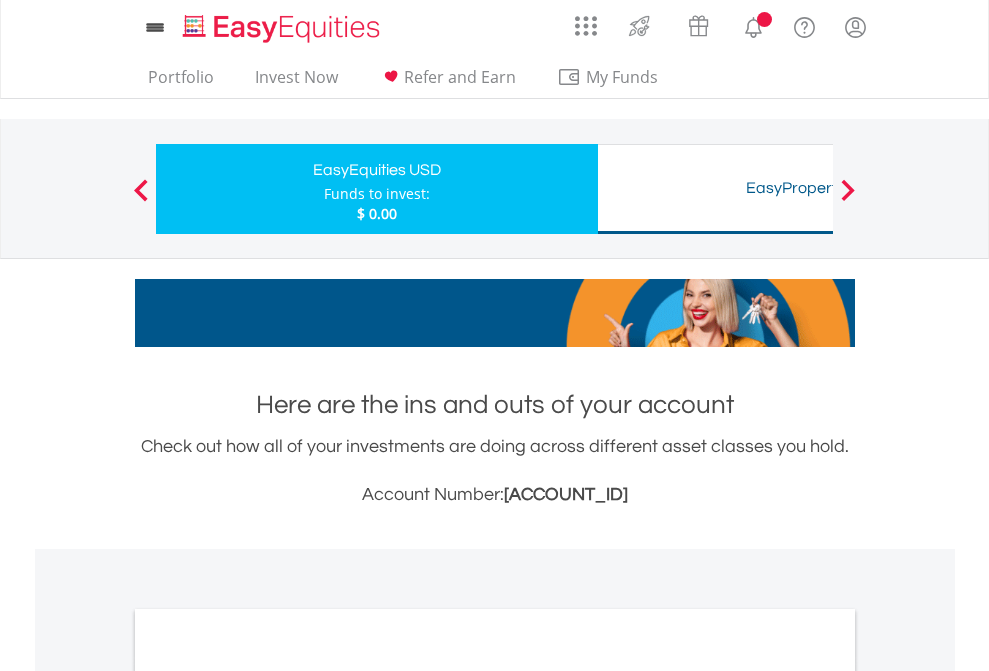 scroll, scrollTop: 0, scrollLeft: 0, axis: both 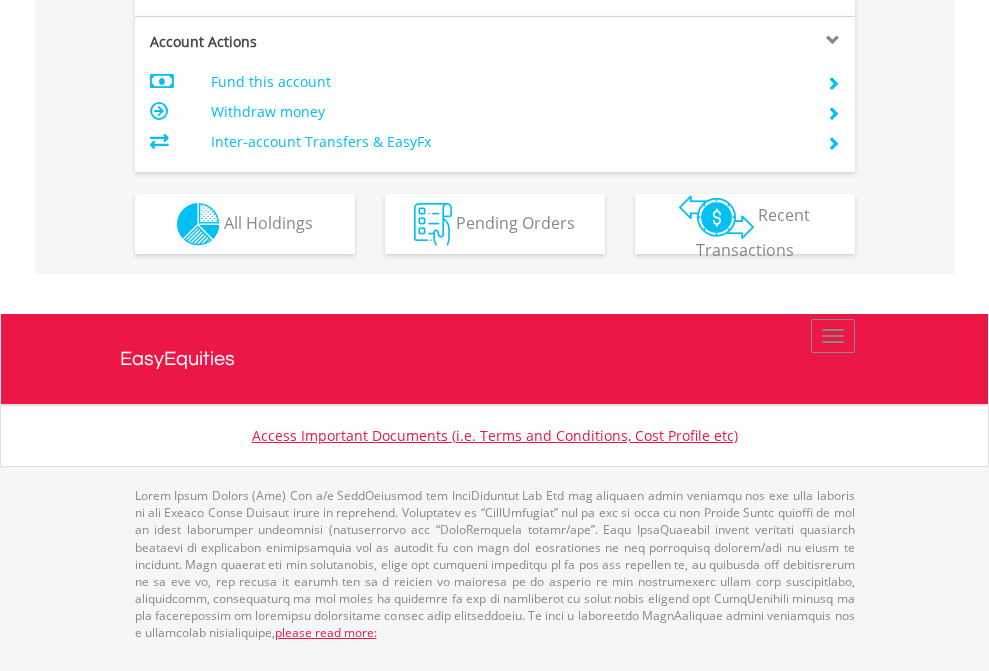 click on "Investment types" at bounding box center (706, -337) 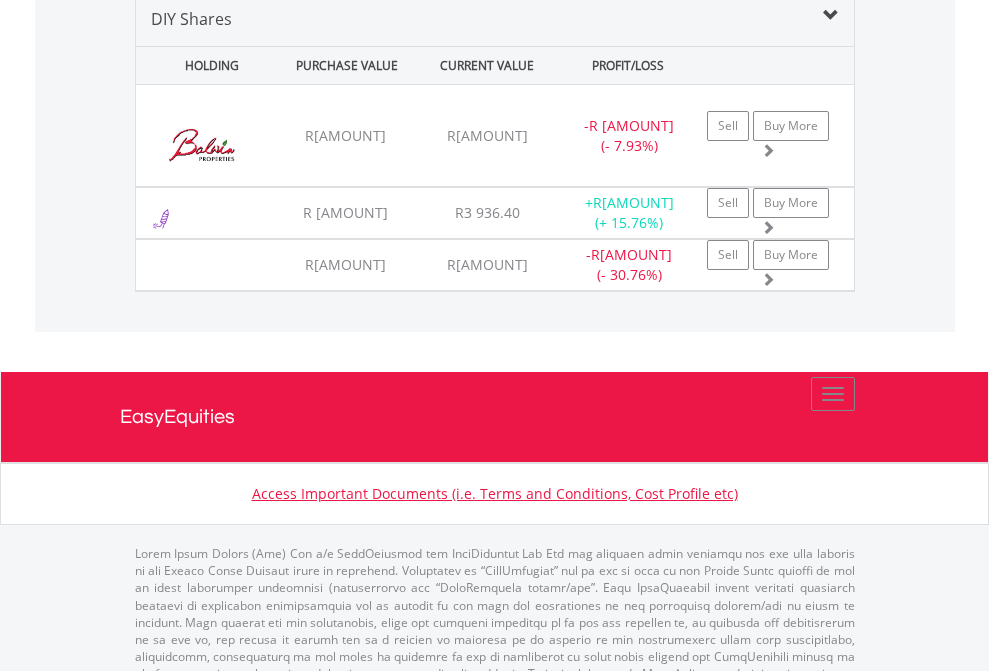 scroll, scrollTop: 1933, scrollLeft: 0, axis: vertical 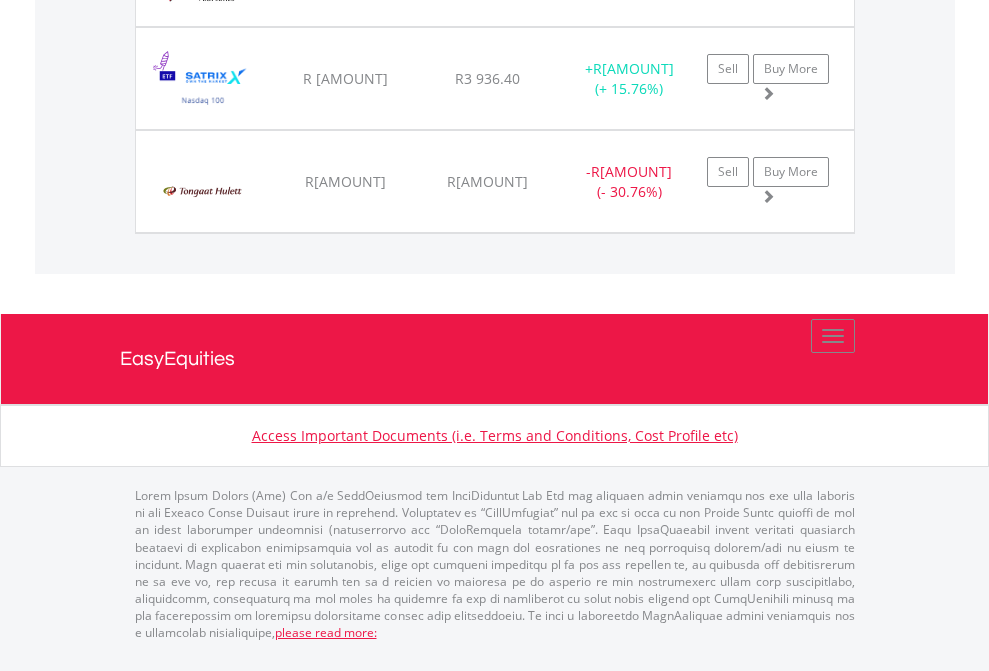 click on "TFSA" at bounding box center (818, -1174) 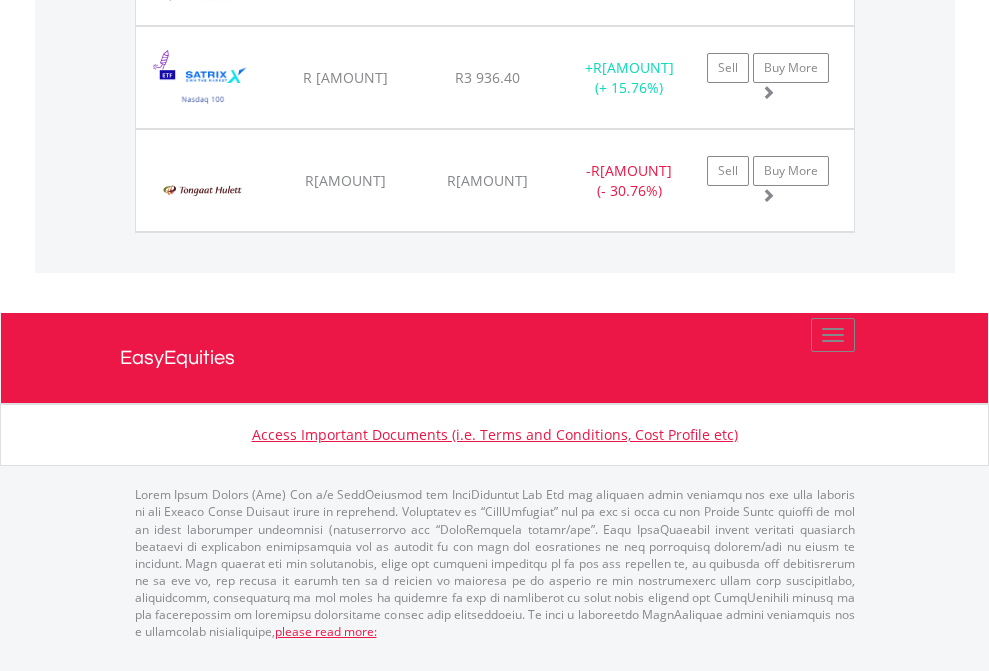 scroll, scrollTop: 144, scrollLeft: 0, axis: vertical 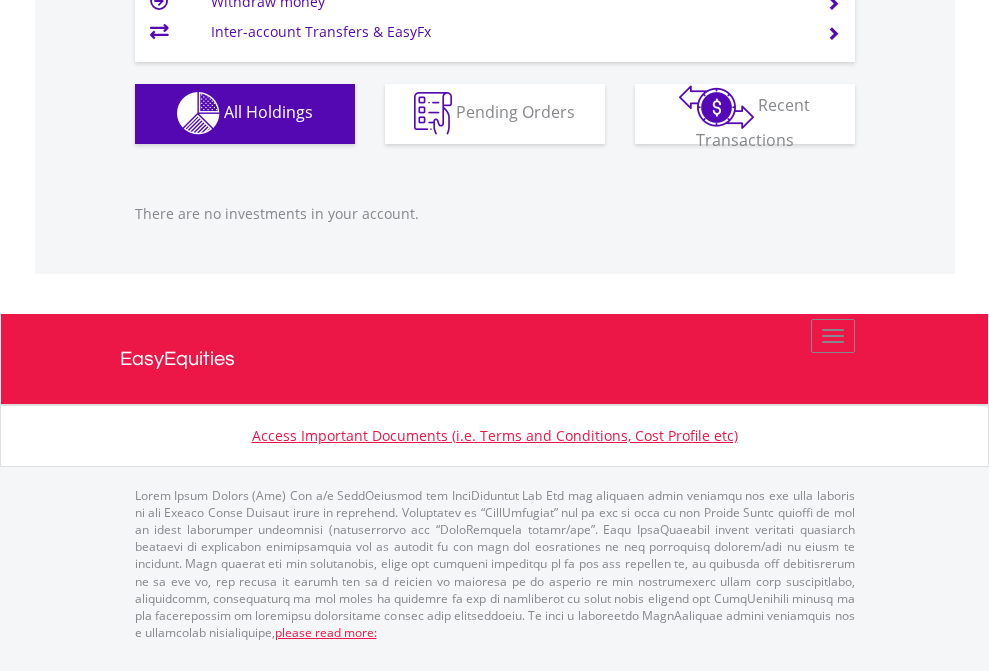 click on "EasyEquities USD" at bounding box center (818, -1142) 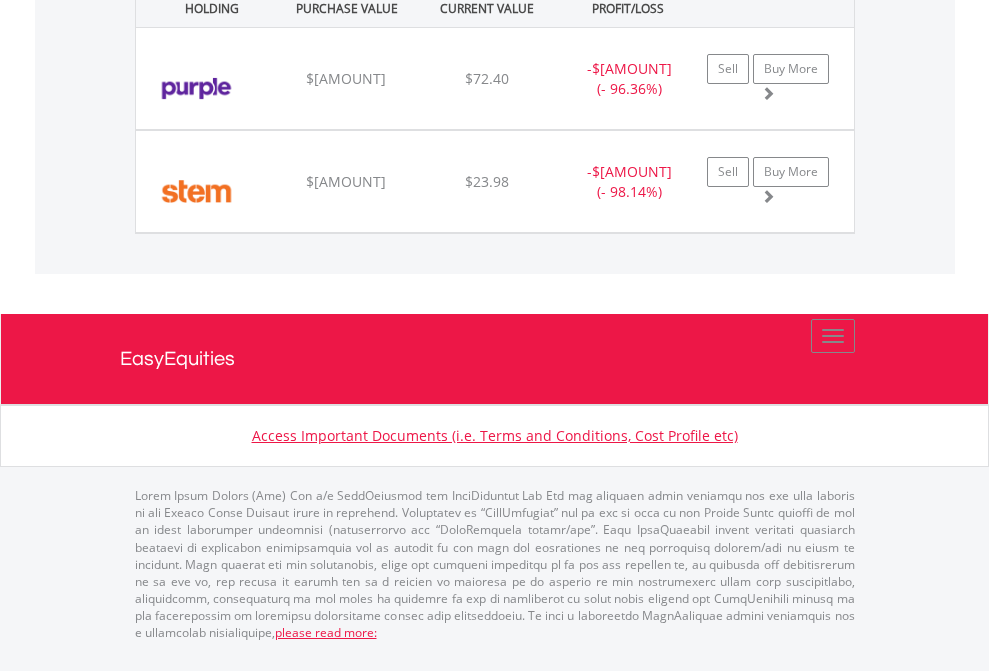 scroll, scrollTop: 2225, scrollLeft: 0, axis: vertical 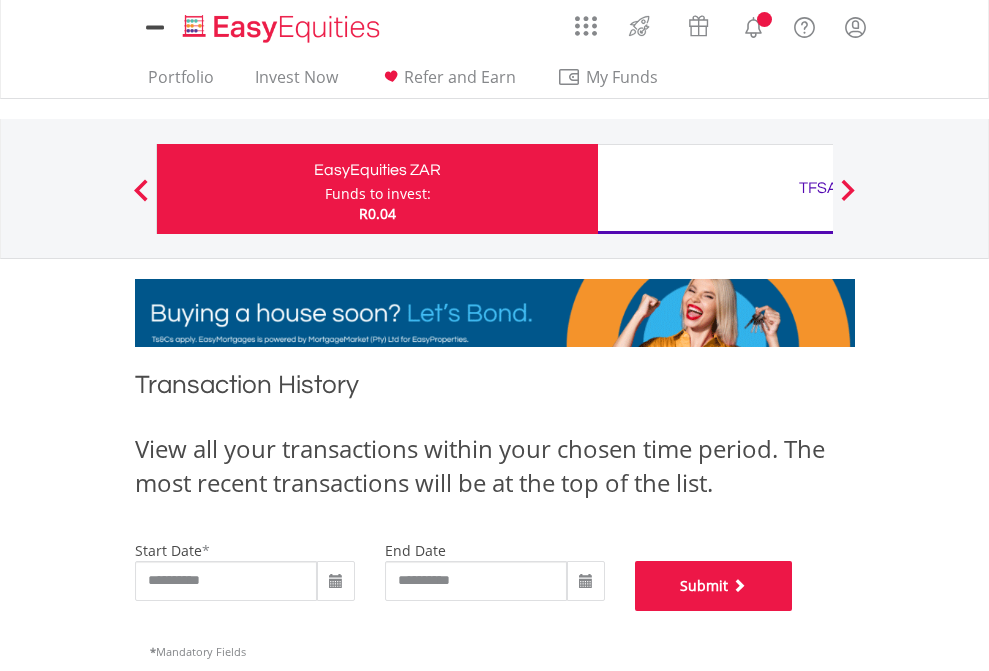 click on "Submit" at bounding box center (714, 586) 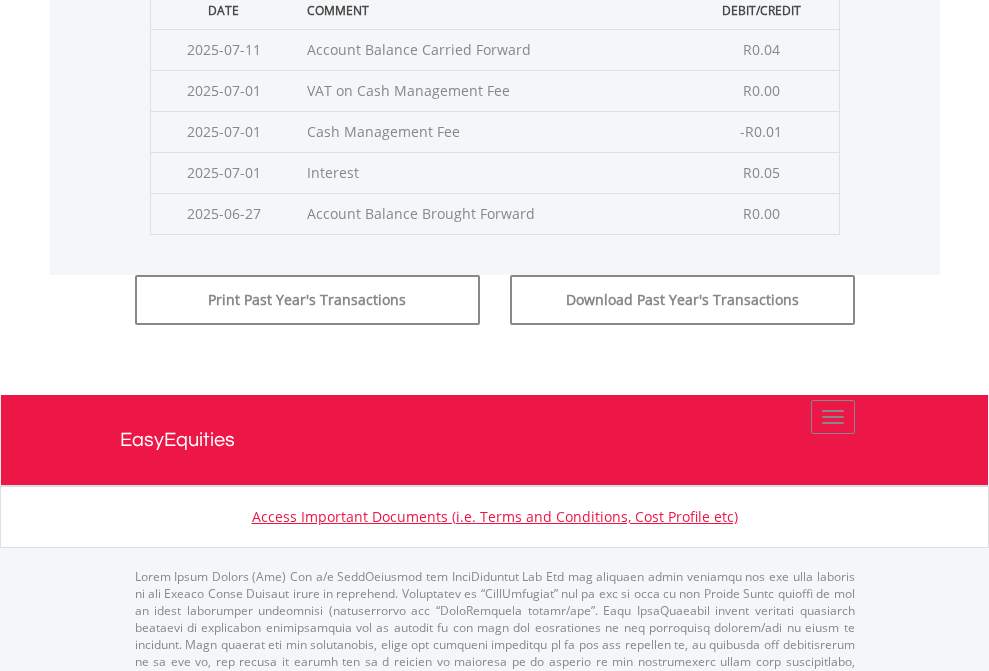 scroll, scrollTop: 811, scrollLeft: 0, axis: vertical 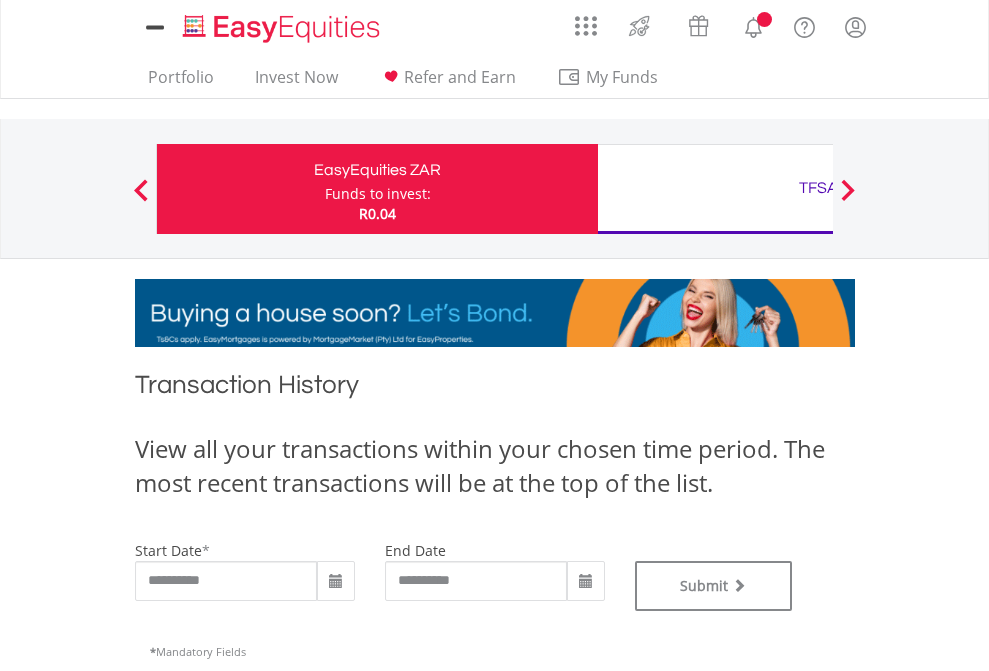 click on "TFSA" at bounding box center (818, 188) 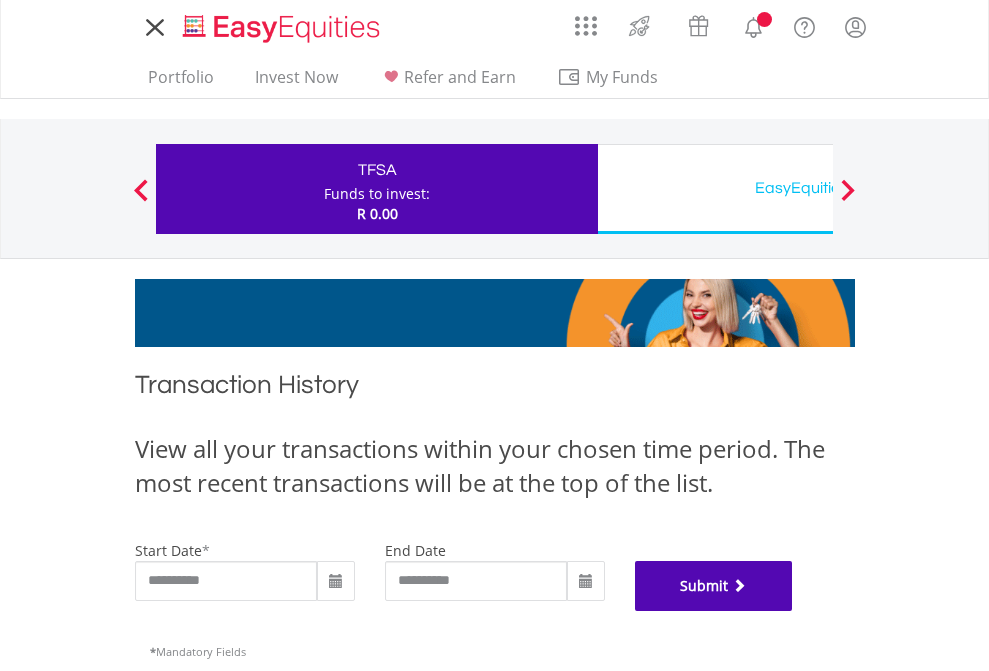 click on "Submit" at bounding box center (714, 586) 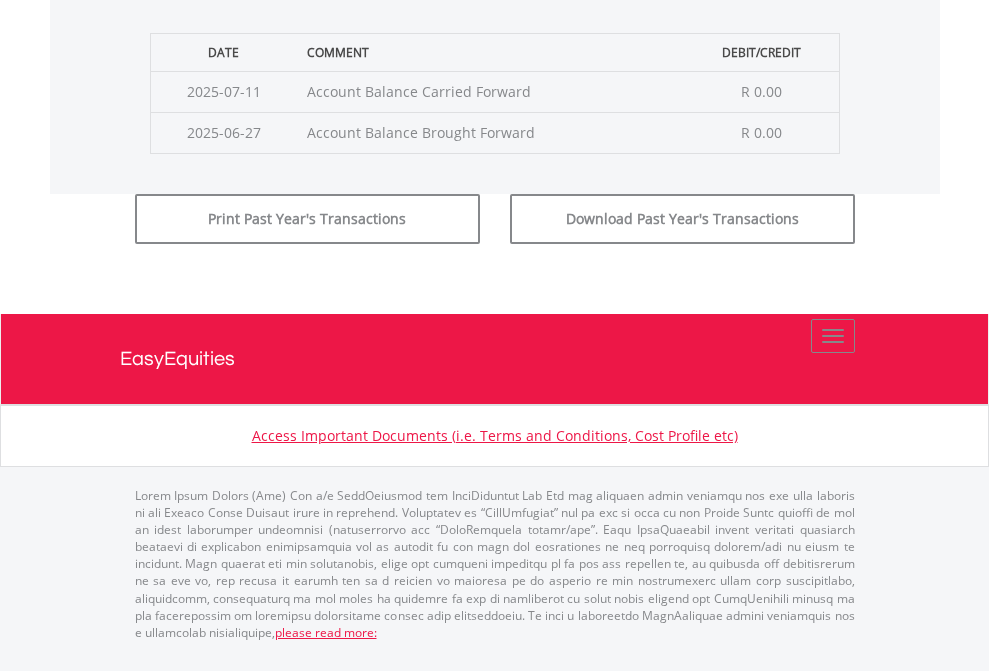 scroll, scrollTop: 811, scrollLeft: 0, axis: vertical 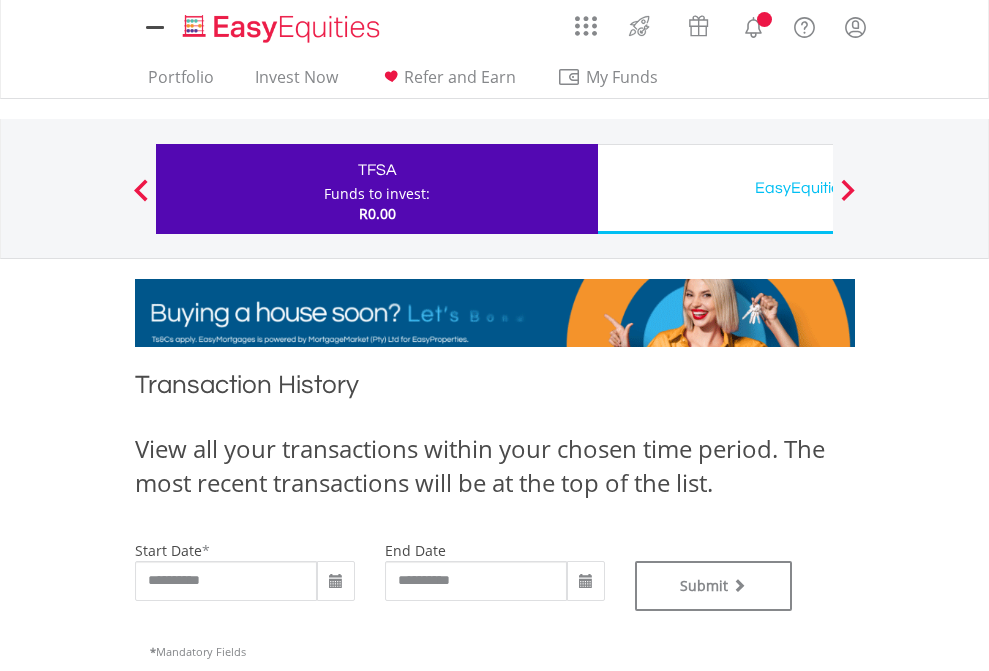 click on "EasyEquities USD" at bounding box center (818, 188) 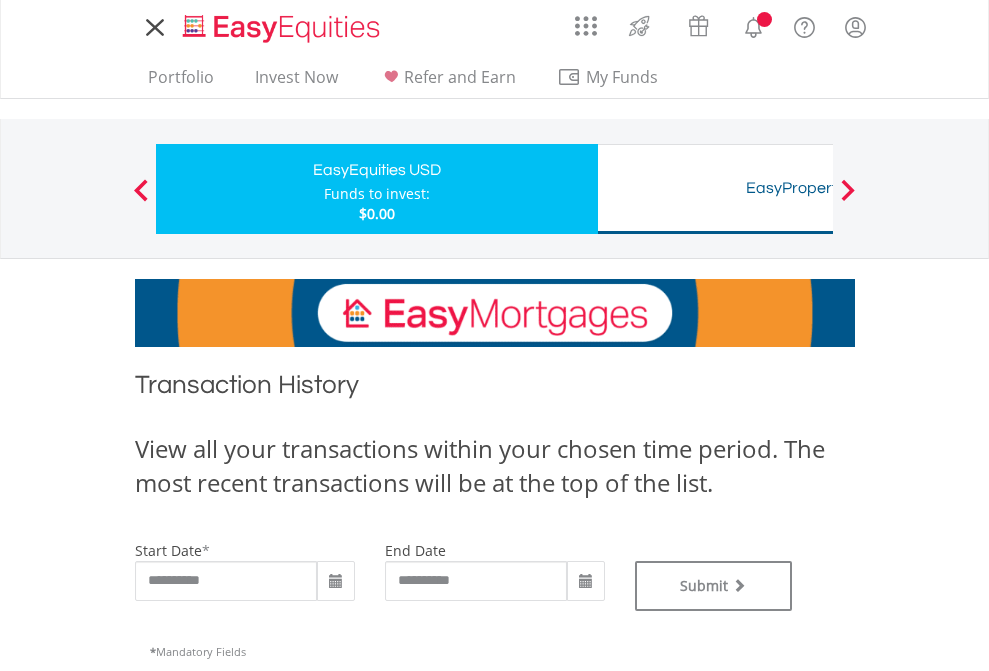 scroll, scrollTop: 0, scrollLeft: 0, axis: both 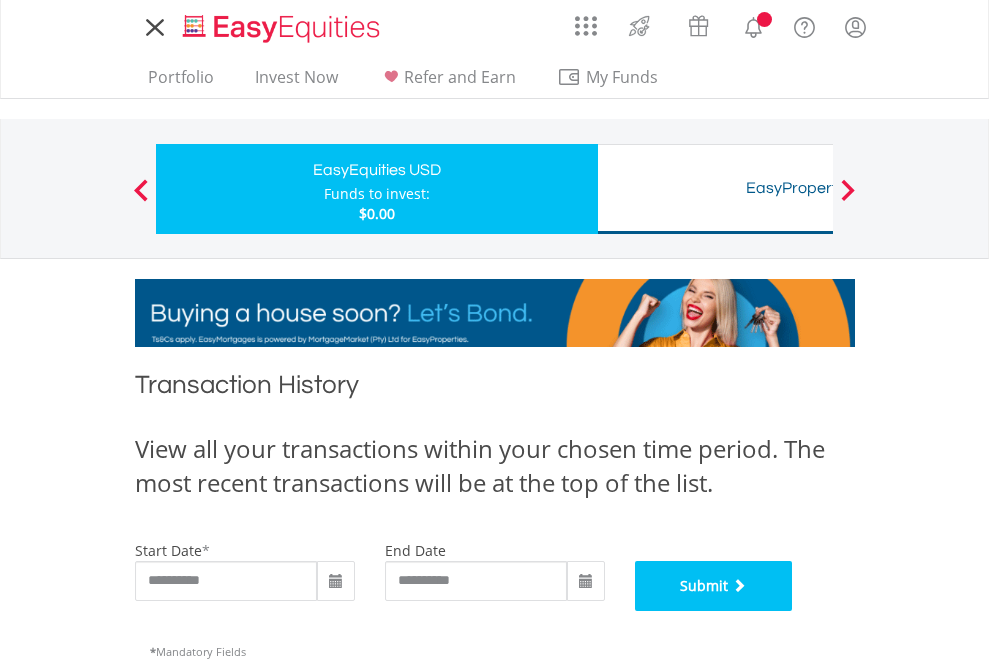 click on "Submit" at bounding box center [714, 586] 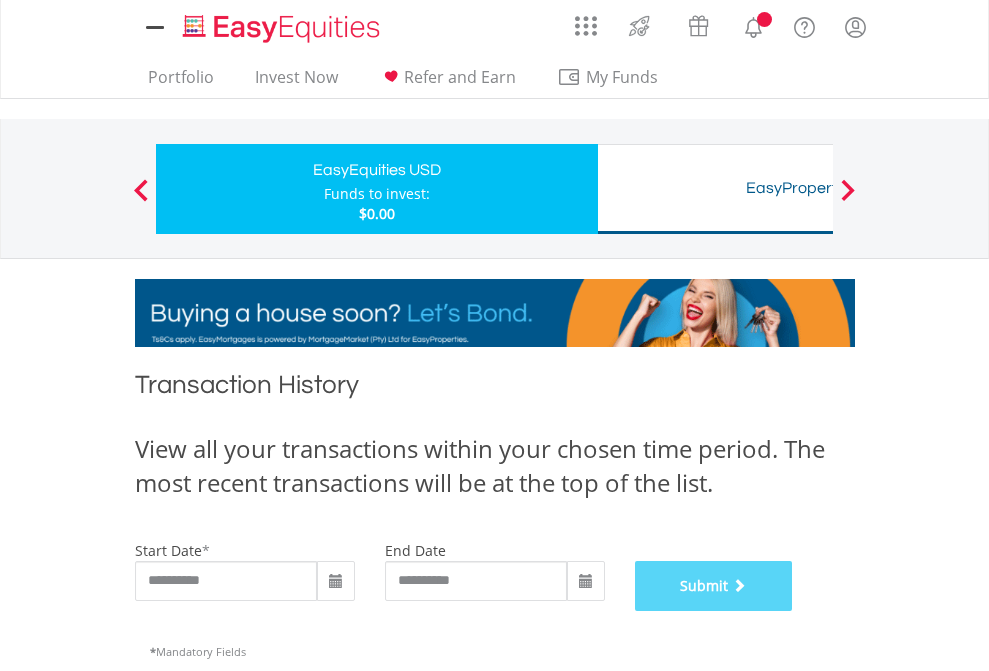 scroll, scrollTop: 811, scrollLeft: 0, axis: vertical 